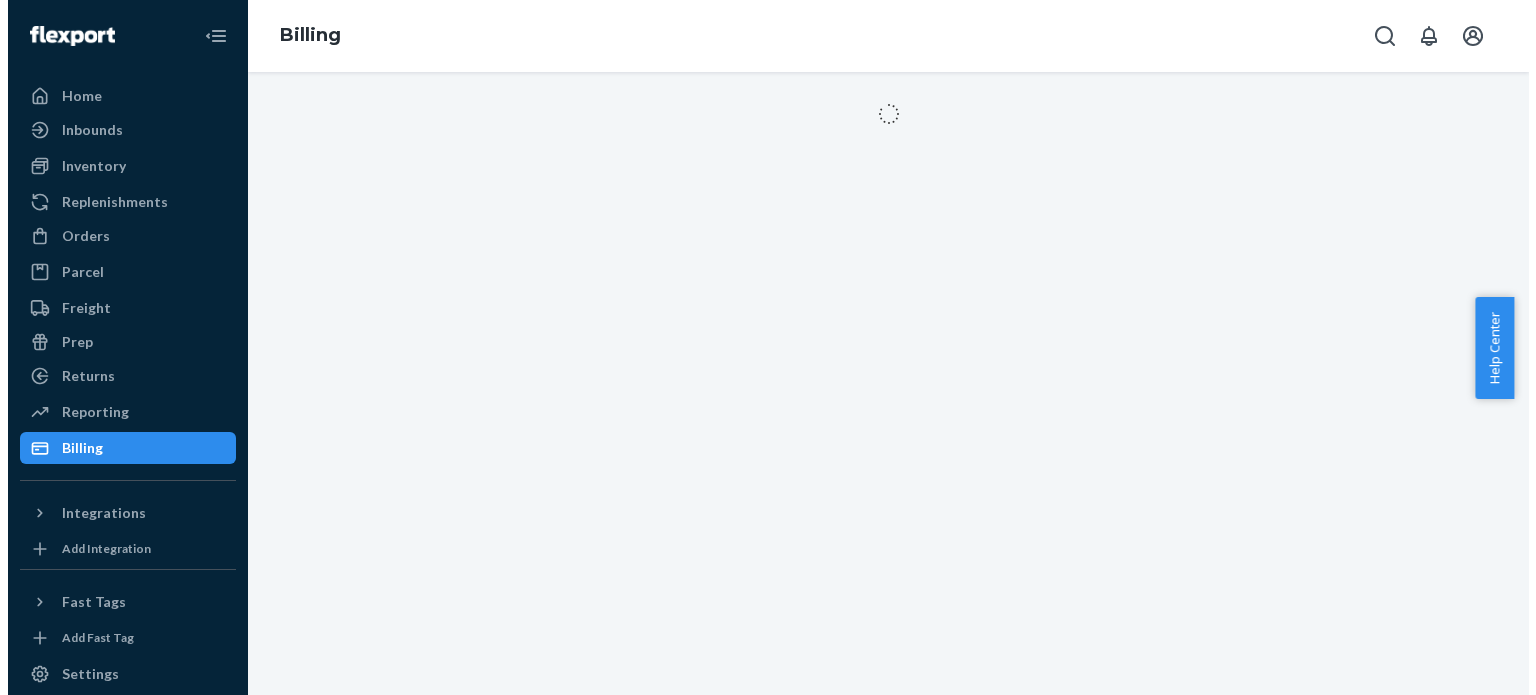 scroll, scrollTop: 0, scrollLeft: 0, axis: both 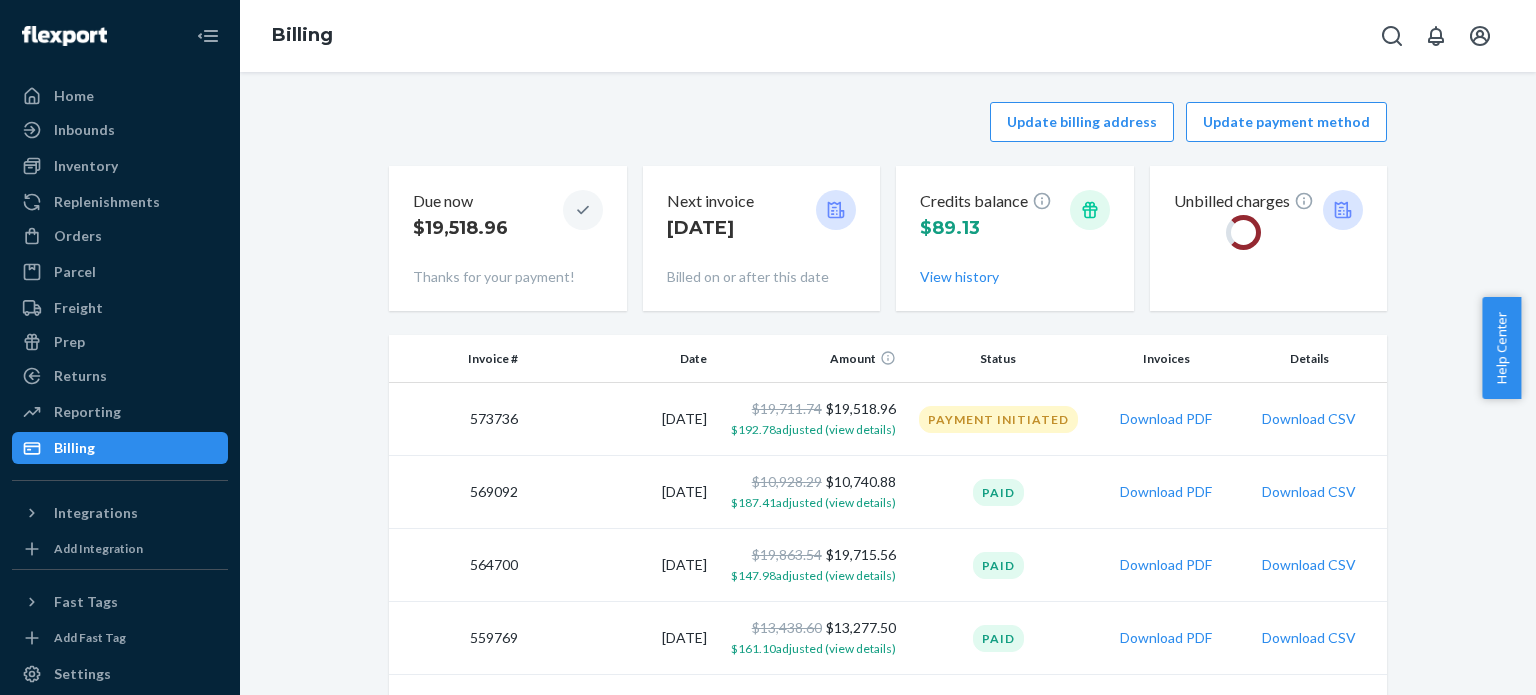 click on "Orders" at bounding box center [78, 236] 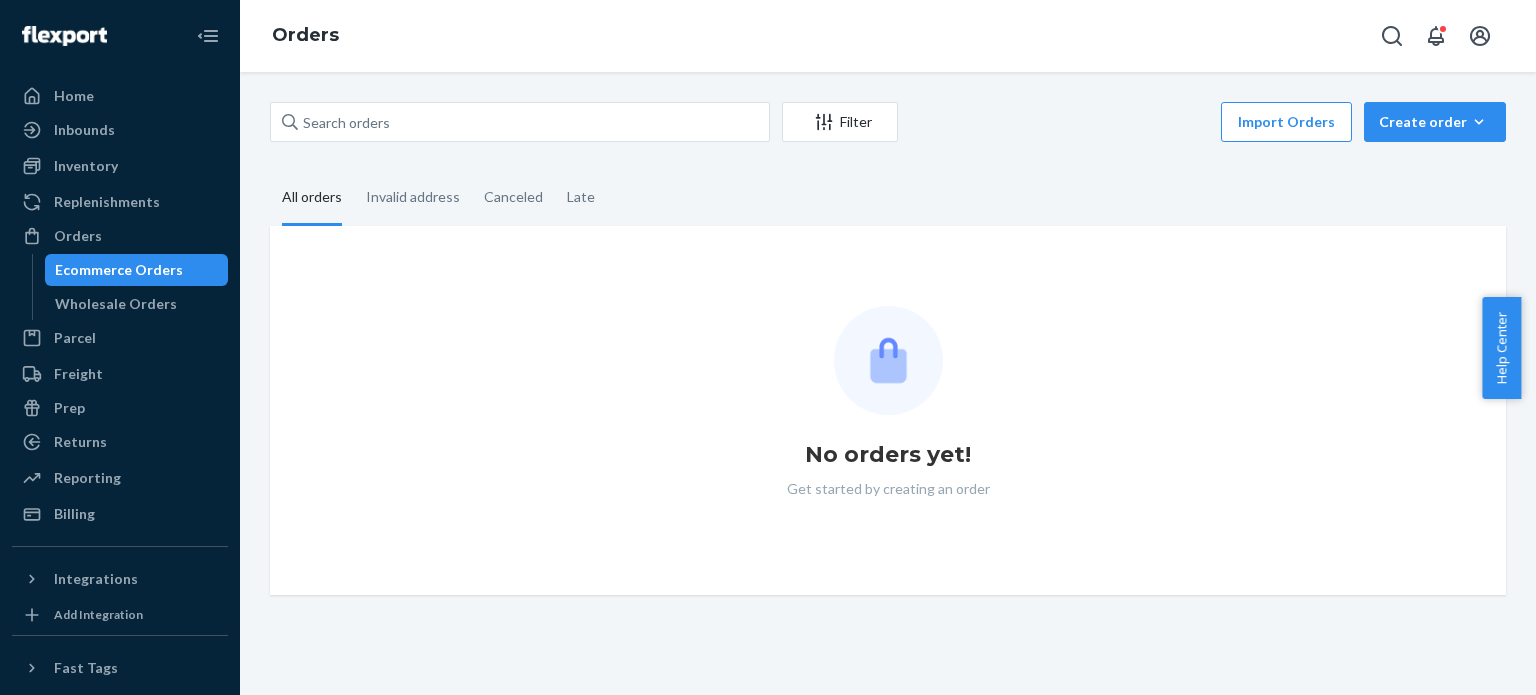 scroll, scrollTop: 0, scrollLeft: 0, axis: both 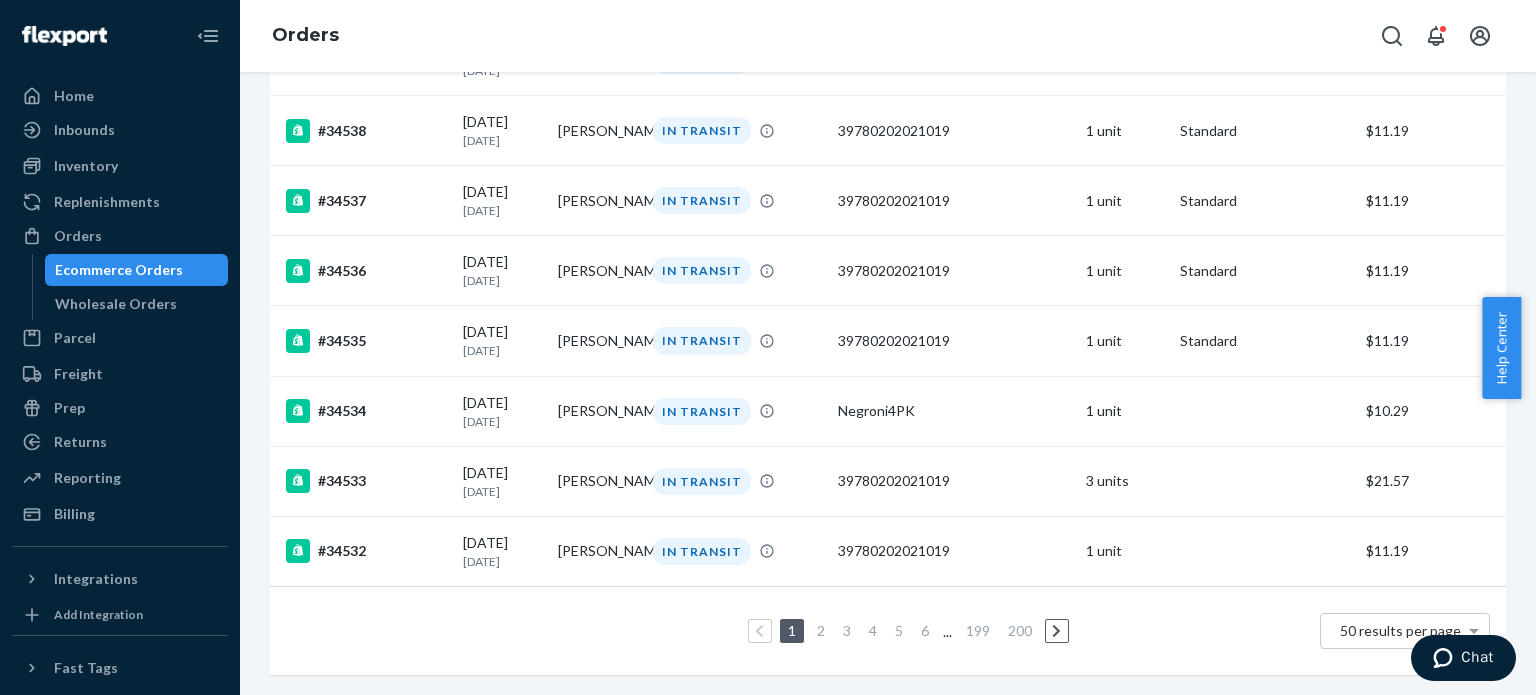 click on "2" at bounding box center [821, 630] 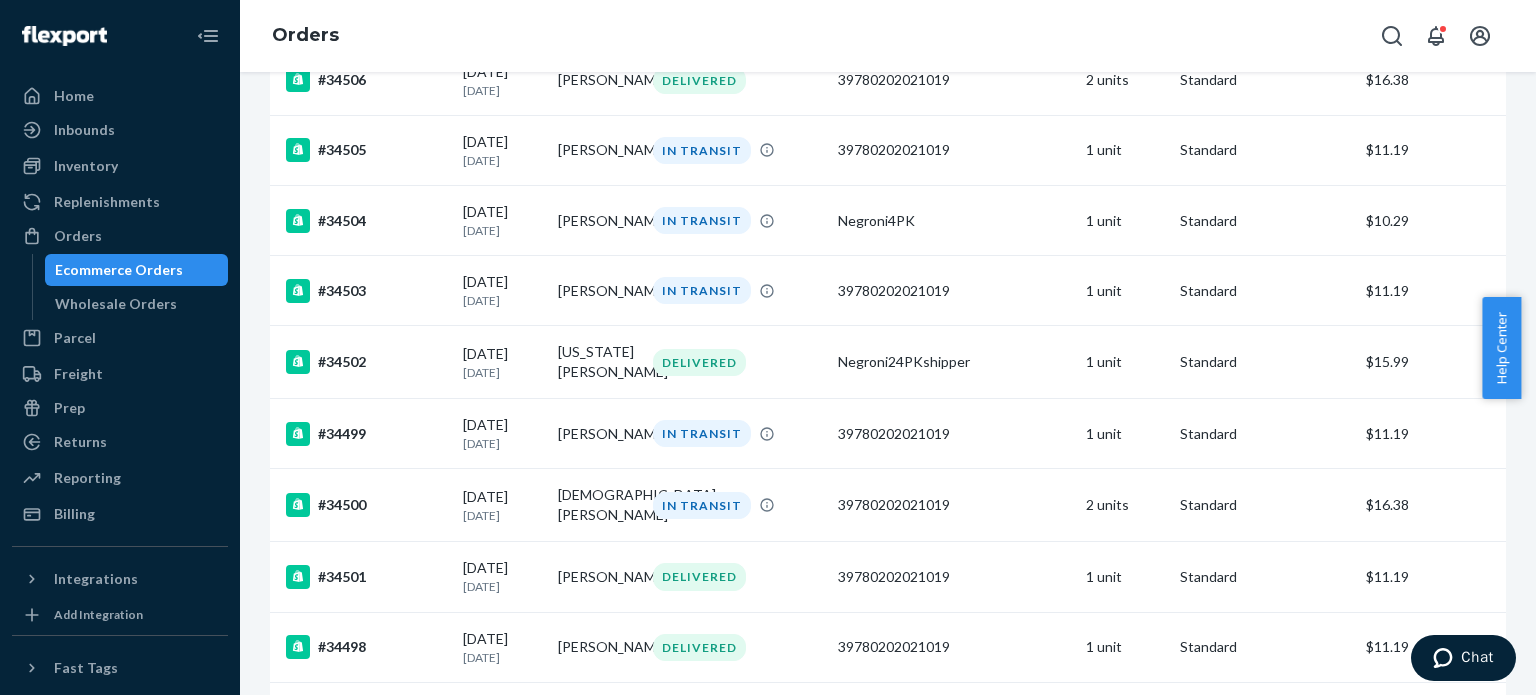 scroll, scrollTop: 3379, scrollLeft: 0, axis: vertical 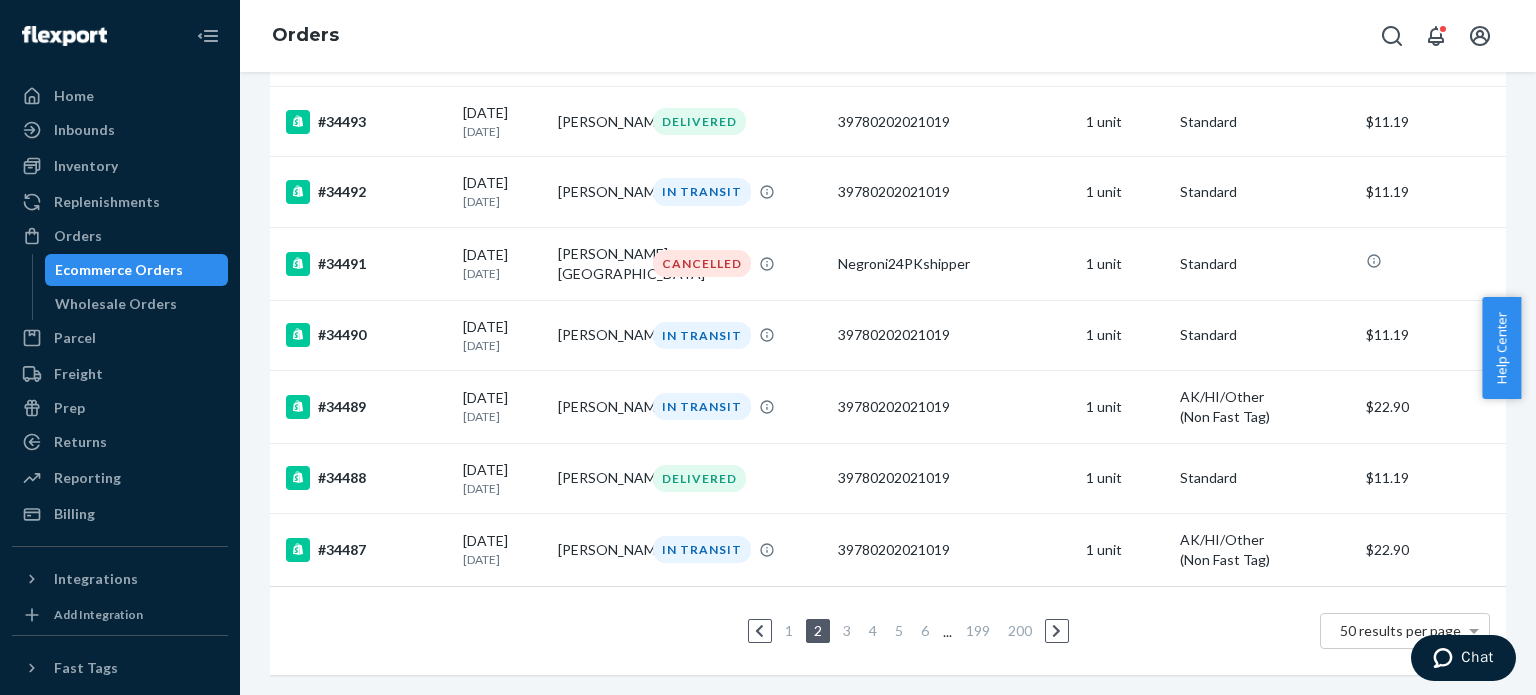 click on "1" at bounding box center (789, 630) 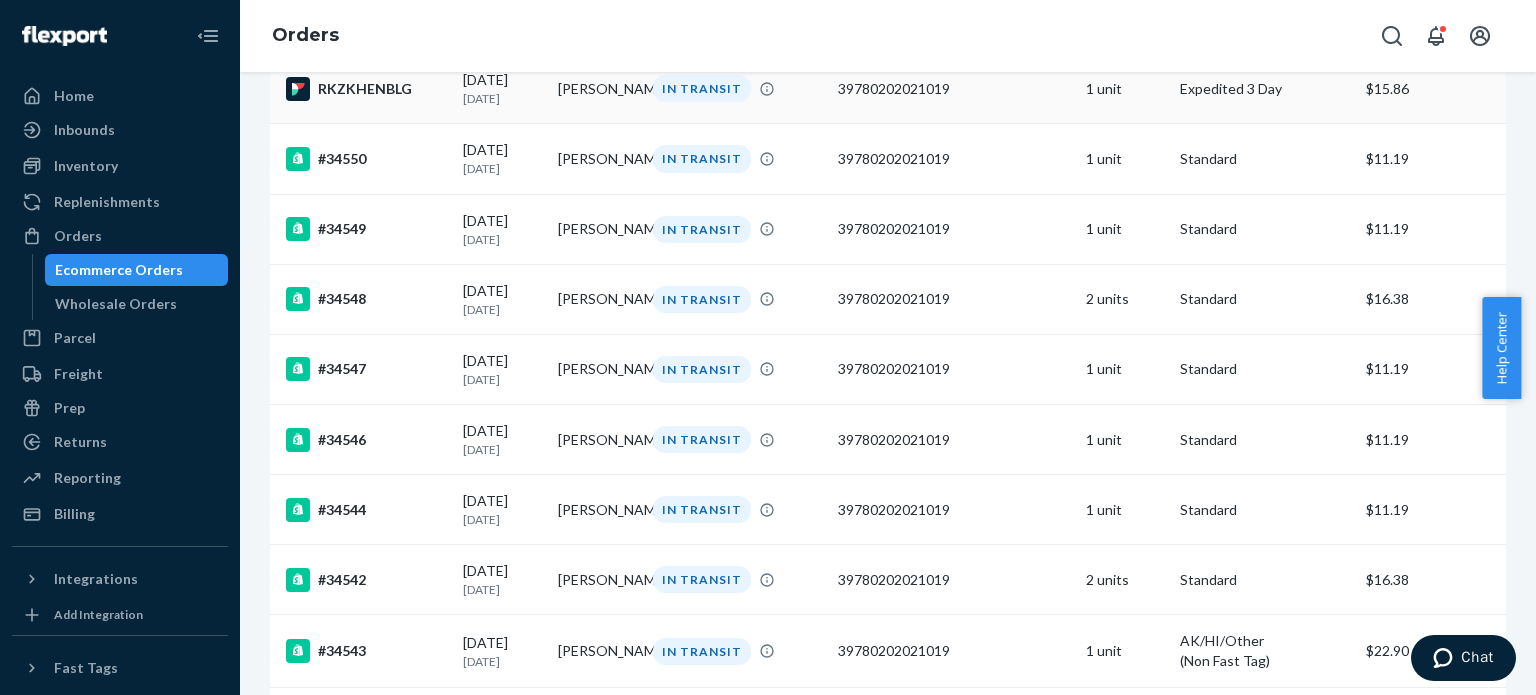 scroll, scrollTop: 2000, scrollLeft: 0, axis: vertical 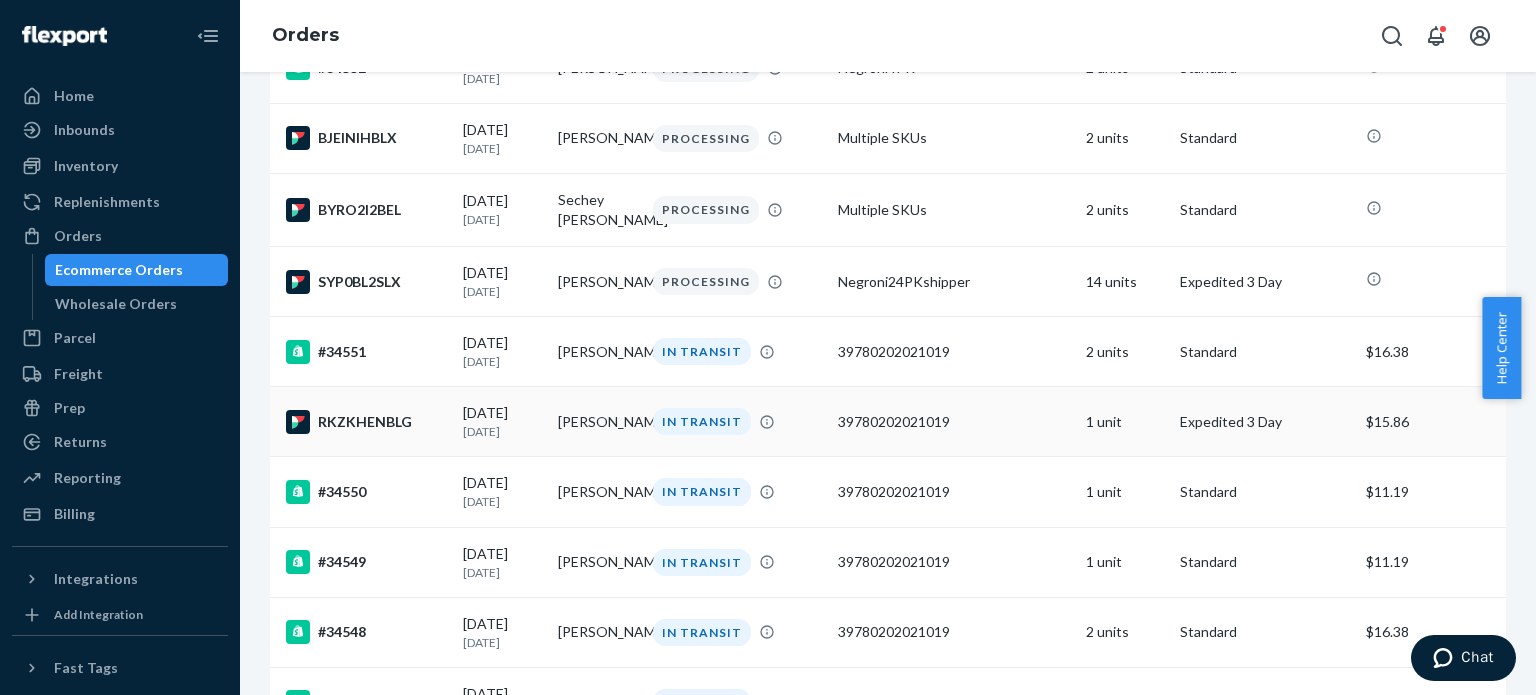 click on "RKZKHENBLG" at bounding box center (366, 422) 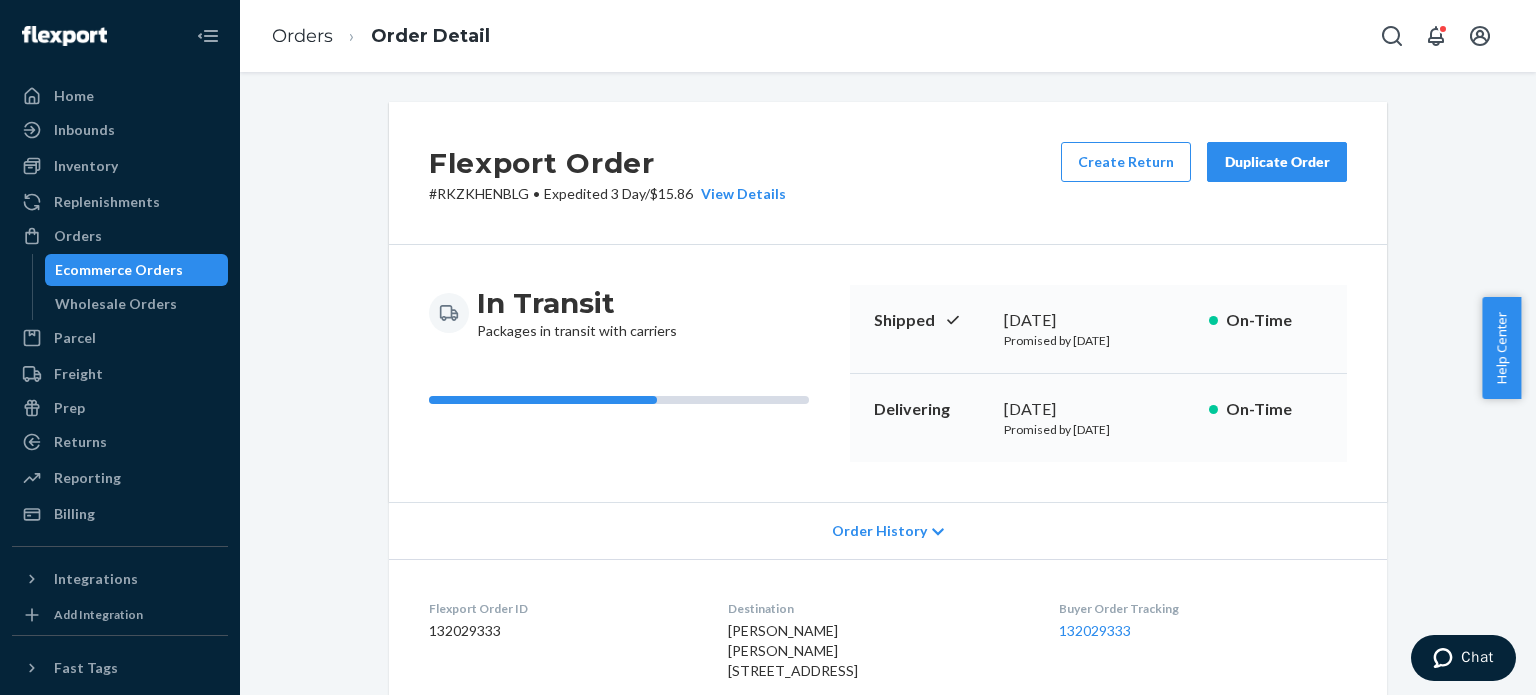 scroll, scrollTop: 333, scrollLeft: 0, axis: vertical 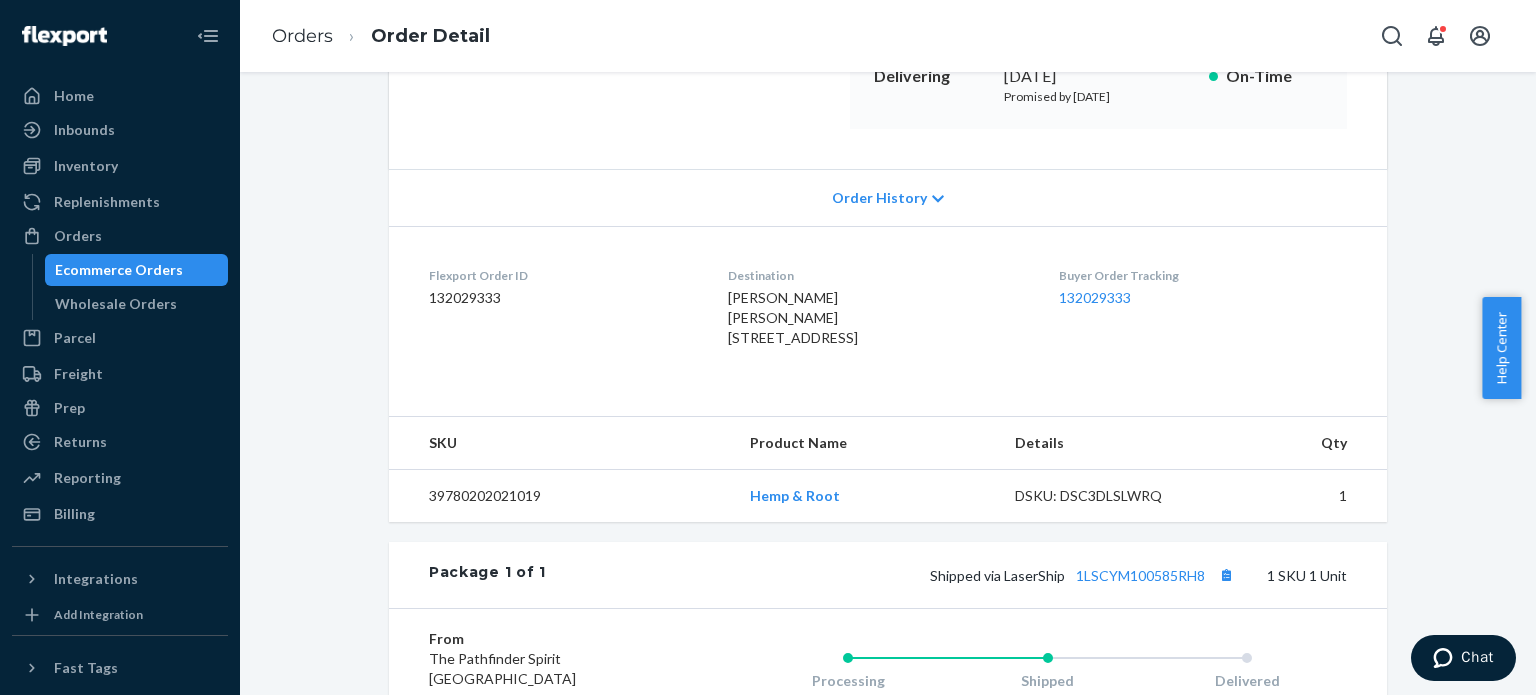 click on "Ecommerce Orders" at bounding box center [119, 270] 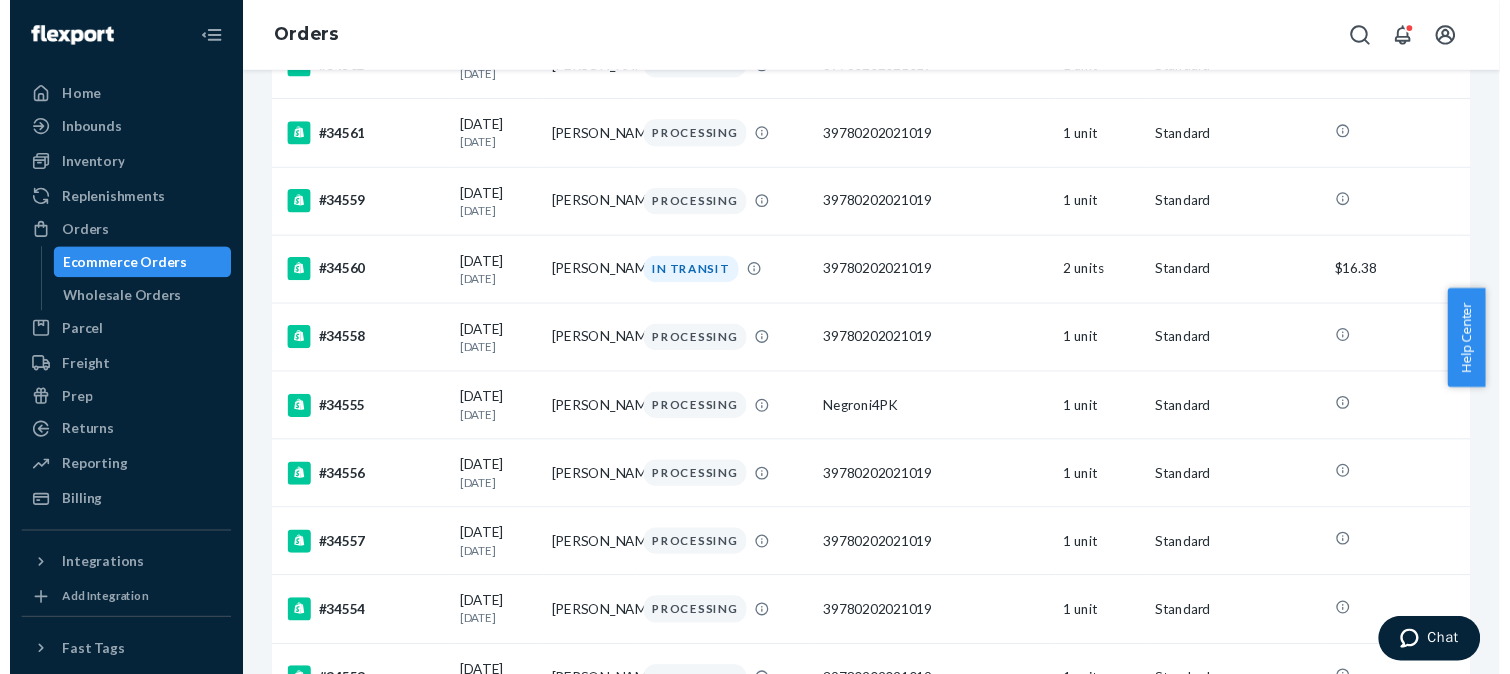 scroll, scrollTop: 2000, scrollLeft: 0, axis: vertical 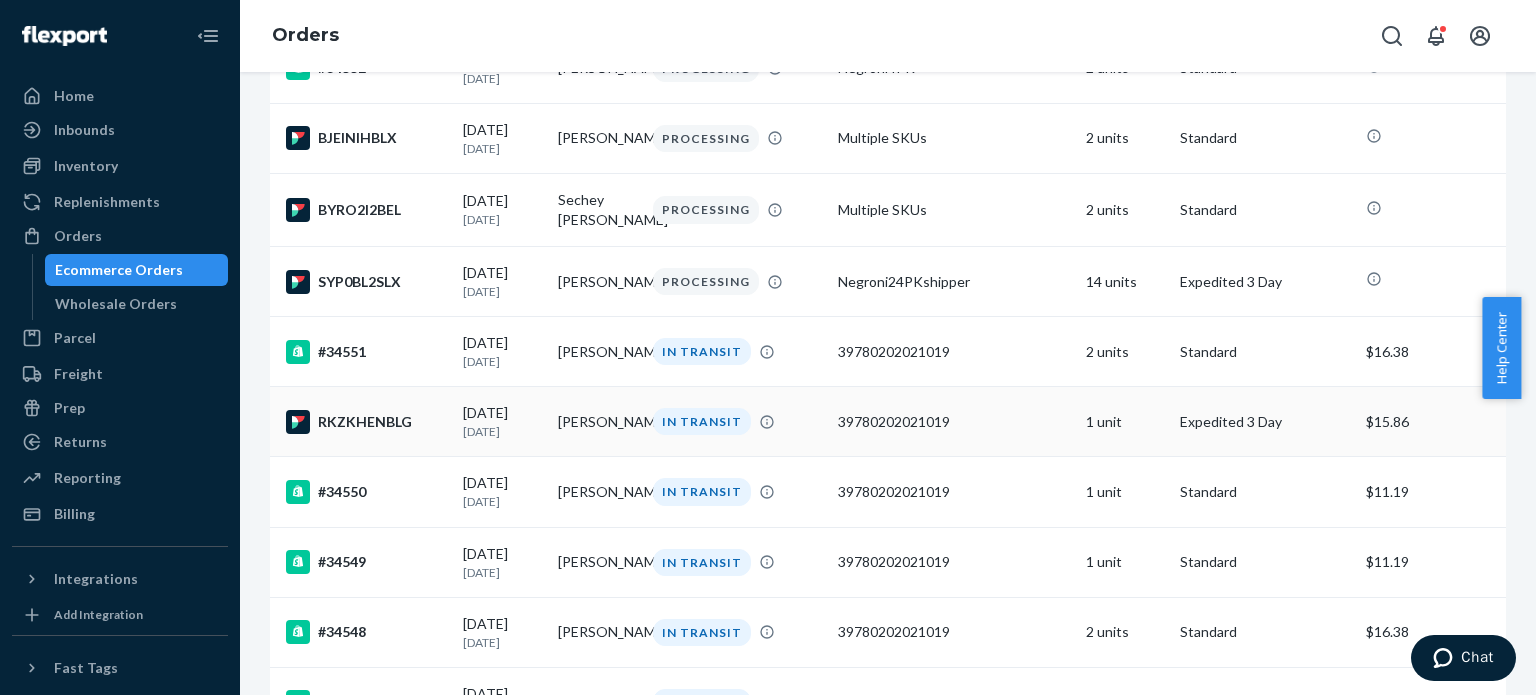 click on "RKZKHENBLG" at bounding box center [366, 422] 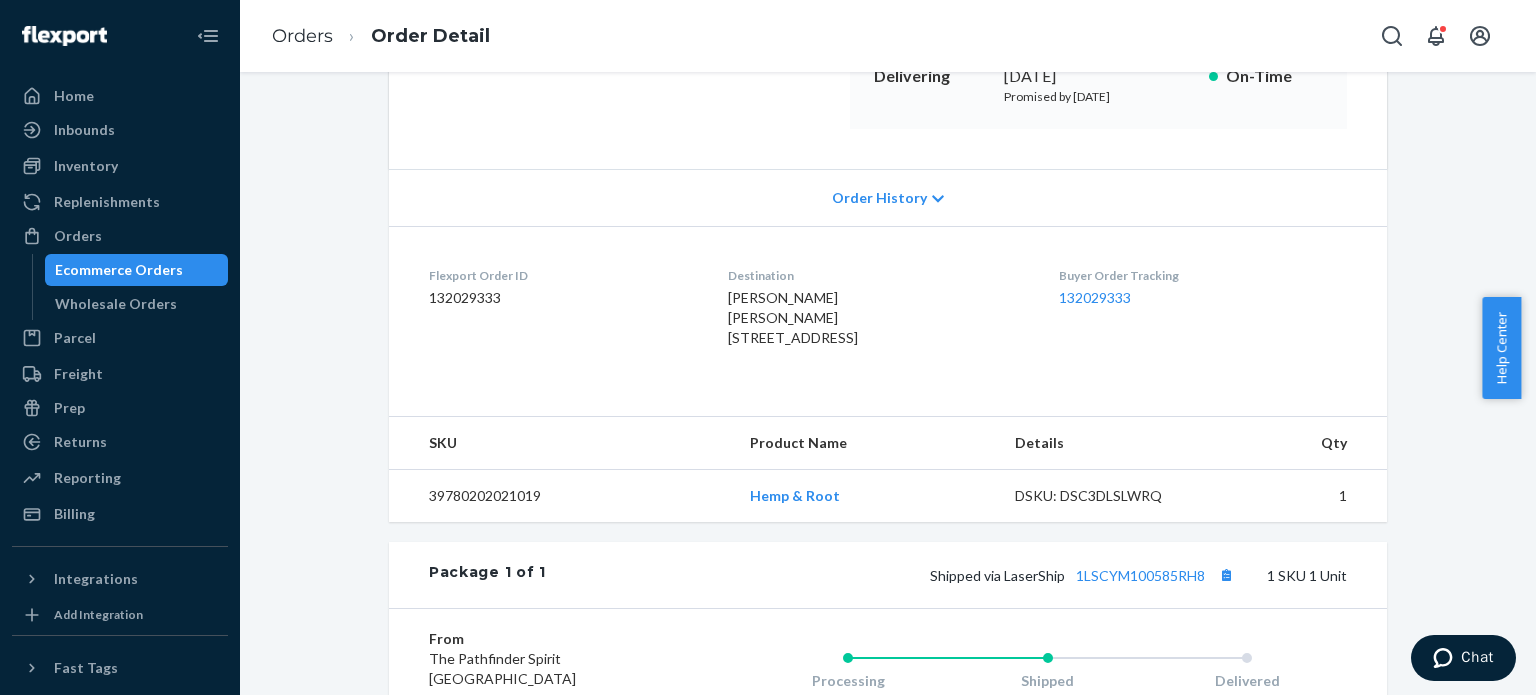 scroll, scrollTop: 0, scrollLeft: 0, axis: both 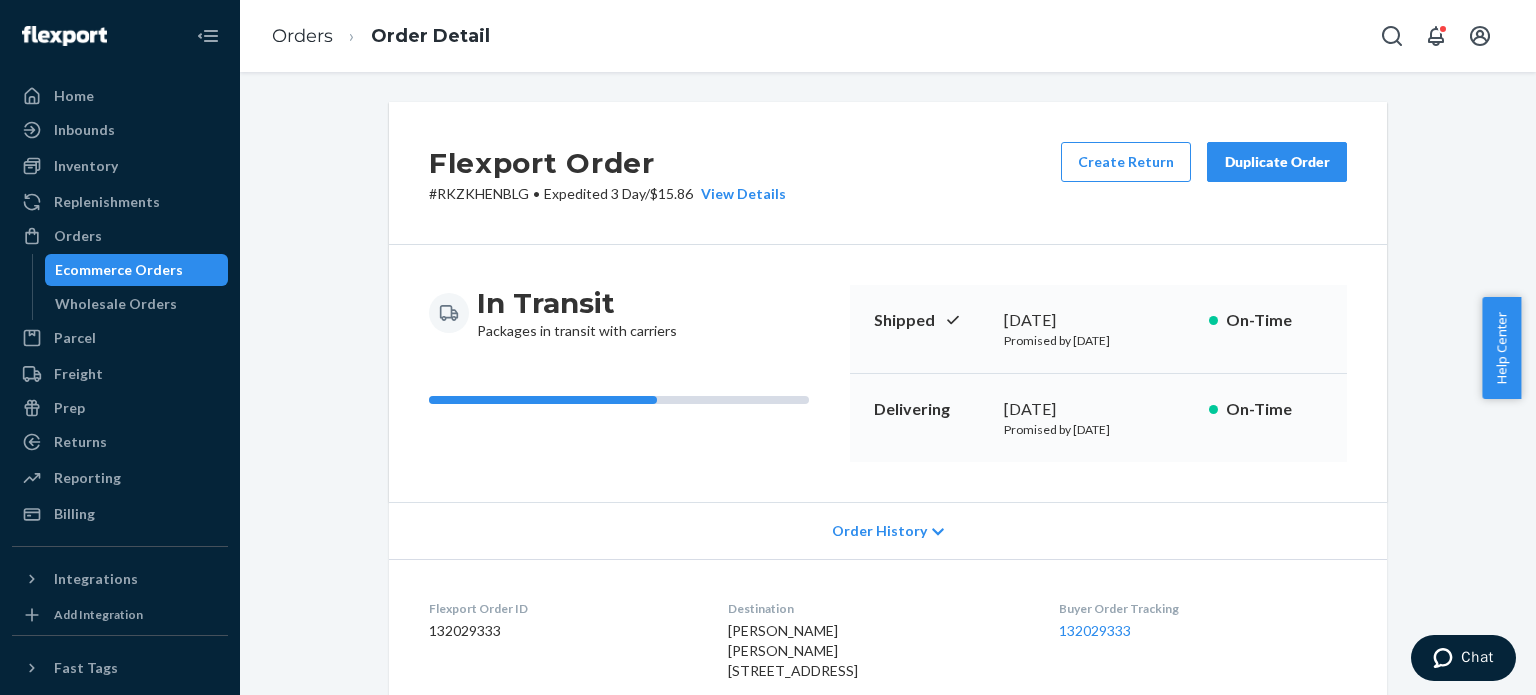 click on "# RKZKHENBLG • Expedited 3 Day  /  $15.86 View Details" at bounding box center [607, 194] 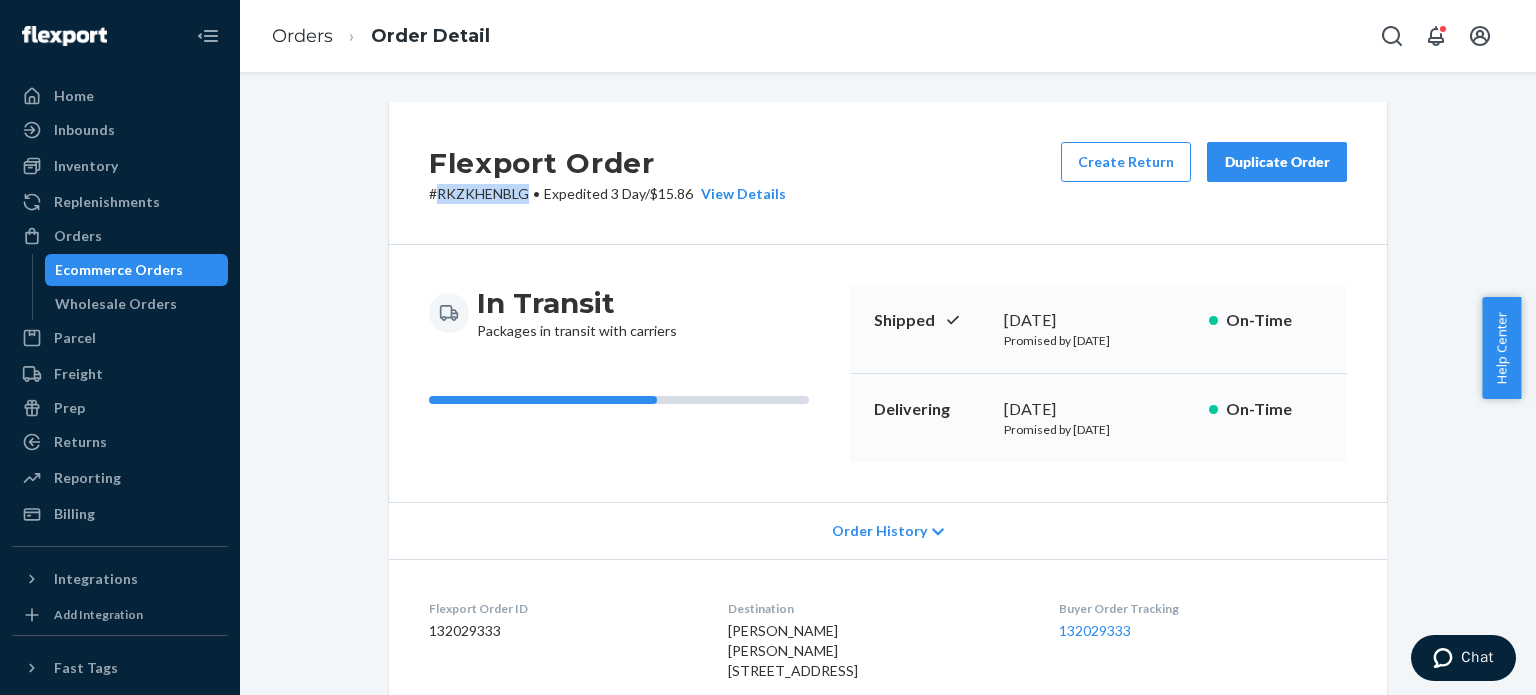 click on "# RKZKHENBLG • Expedited 3 Day  /  $15.86 View Details" at bounding box center [607, 194] 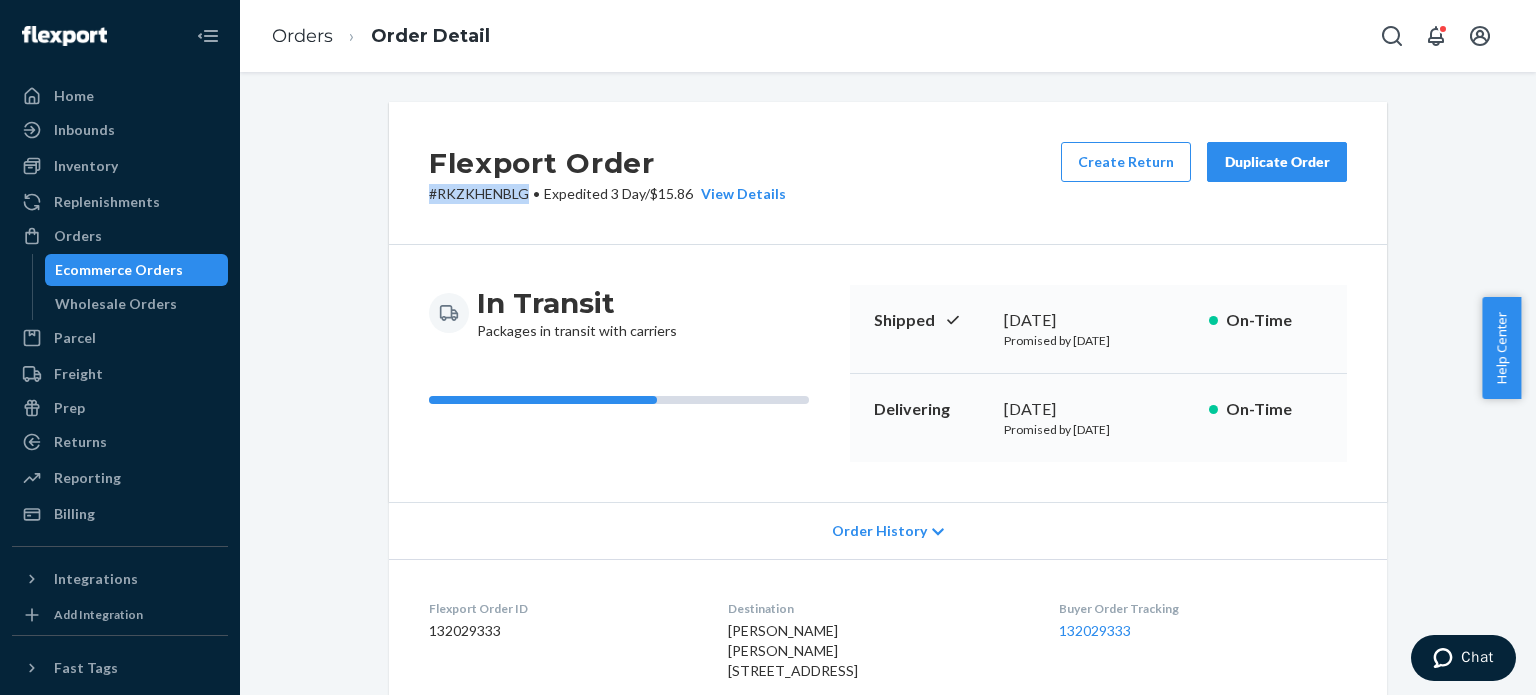 drag, startPoint x: 526, startPoint y: 193, endPoint x: 330, endPoint y: 192, distance: 196.00255 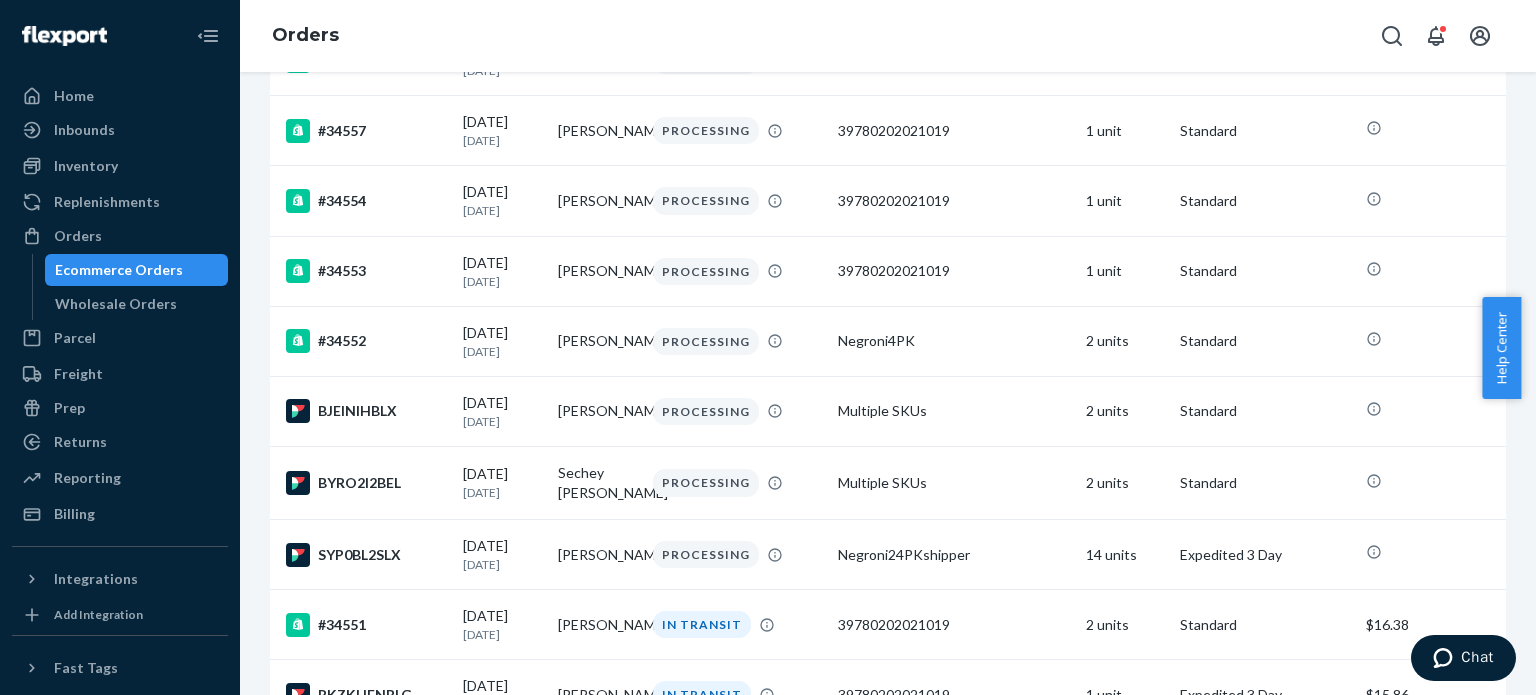 scroll, scrollTop: 2000, scrollLeft: 0, axis: vertical 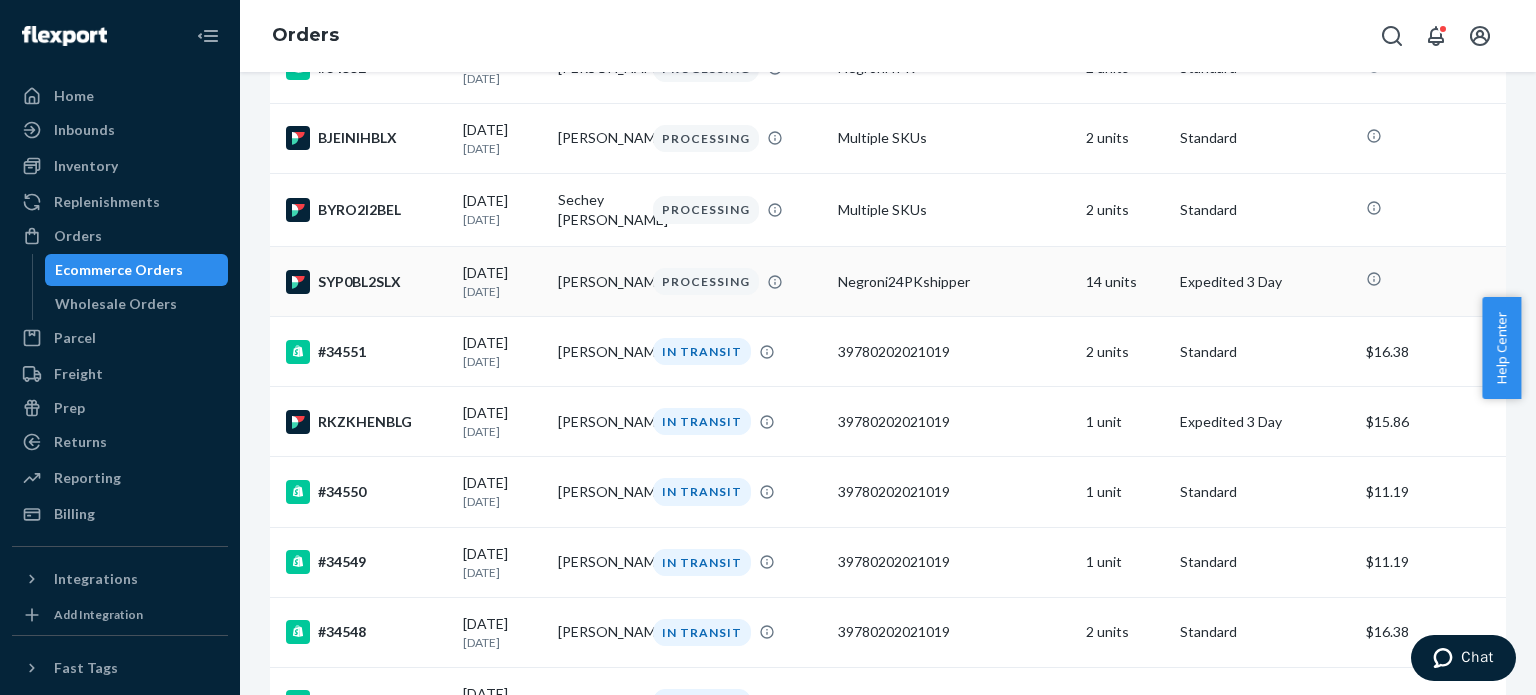 click on "SYP0BL2SLX" at bounding box center [366, 282] 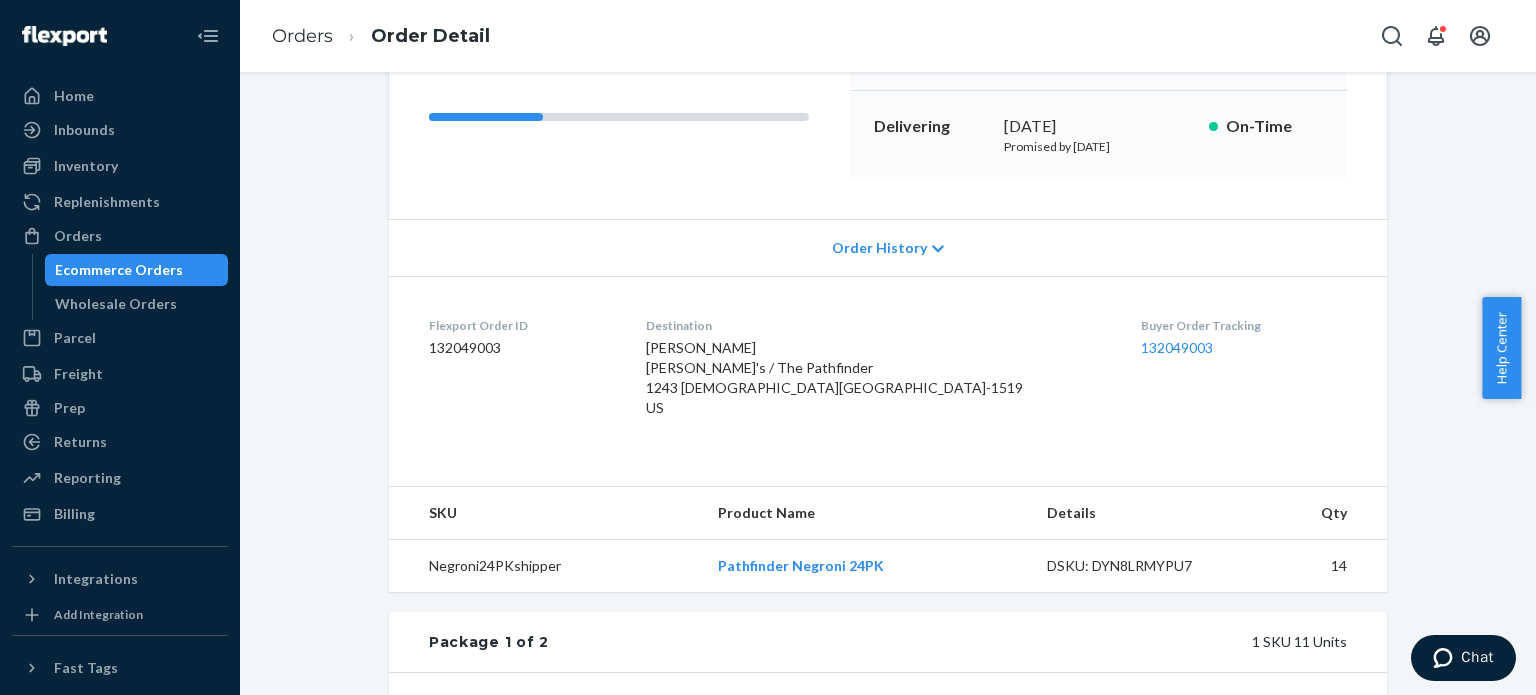 scroll, scrollTop: 0, scrollLeft: 0, axis: both 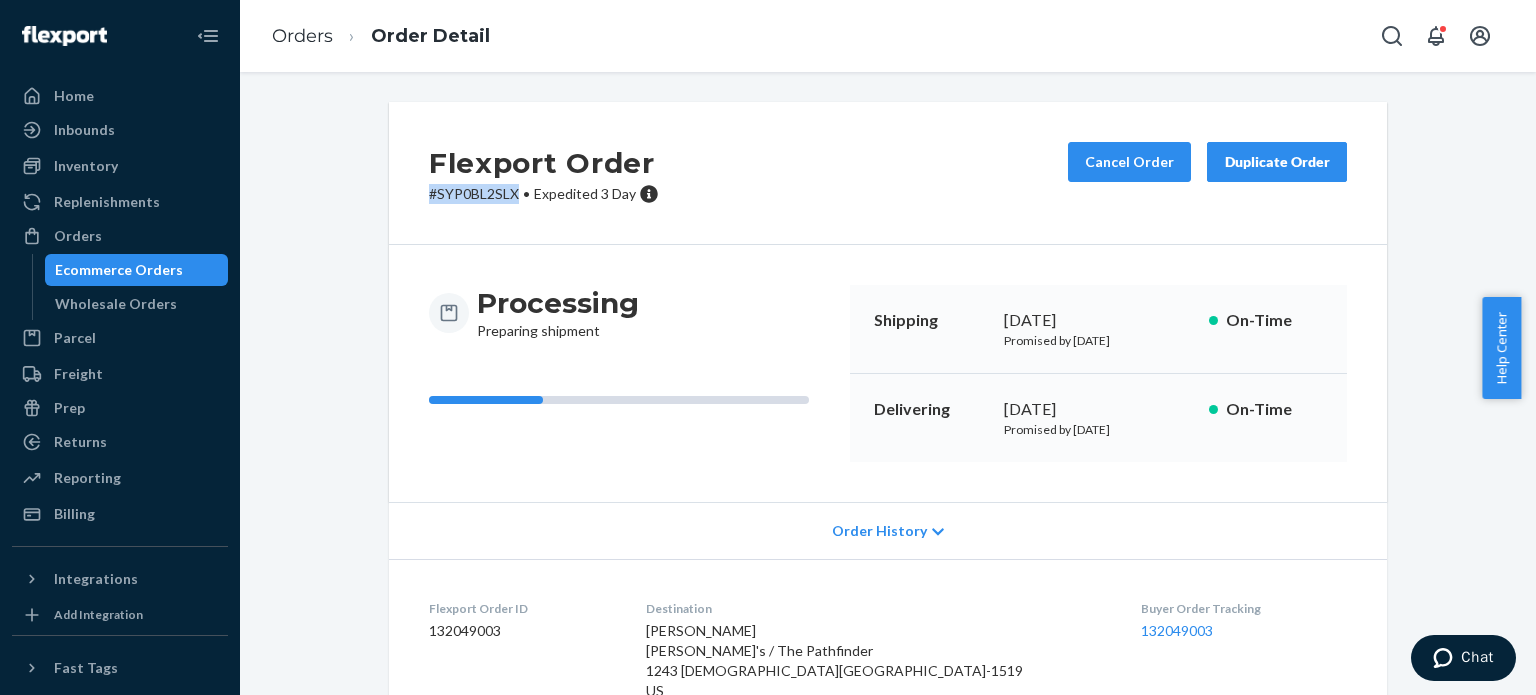 drag, startPoint x: 516, startPoint y: 194, endPoint x: 363, endPoint y: 186, distance: 153.20901 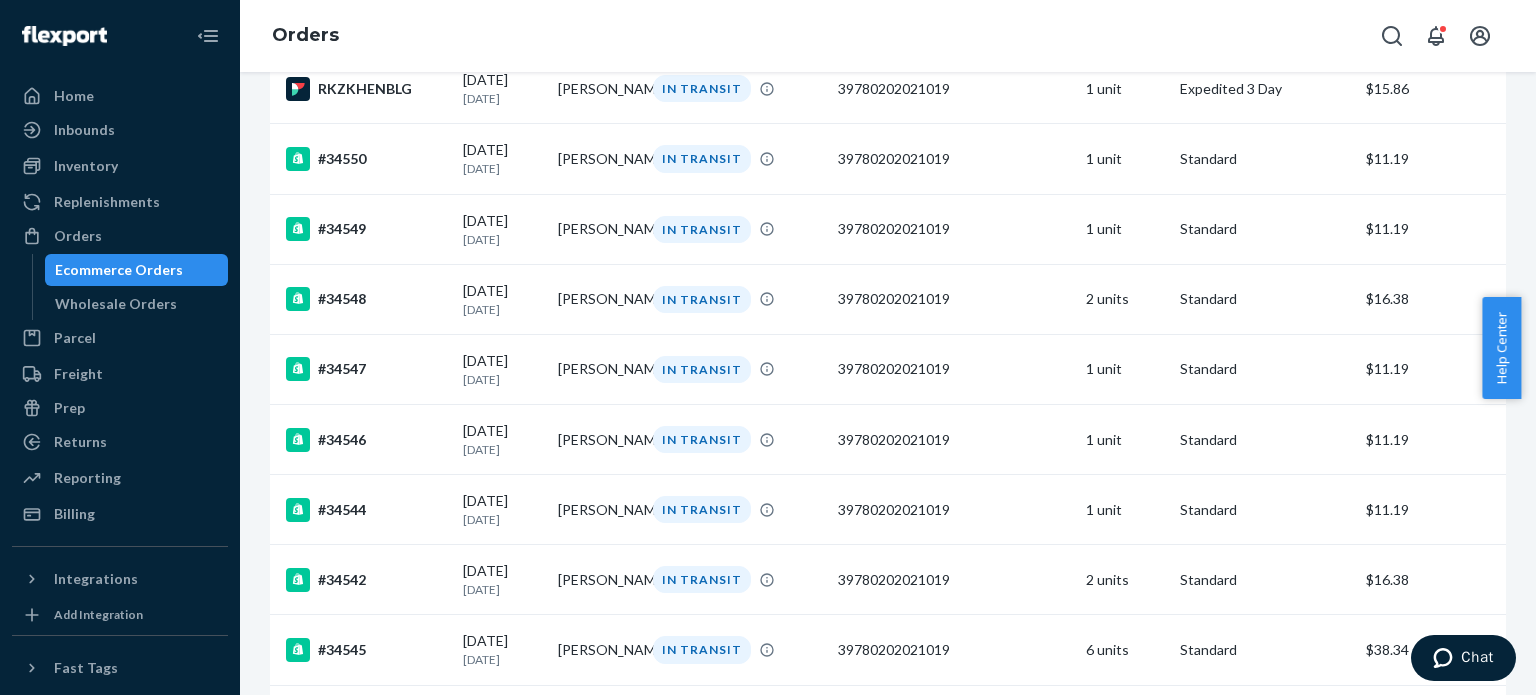 scroll, scrollTop: 2000, scrollLeft: 0, axis: vertical 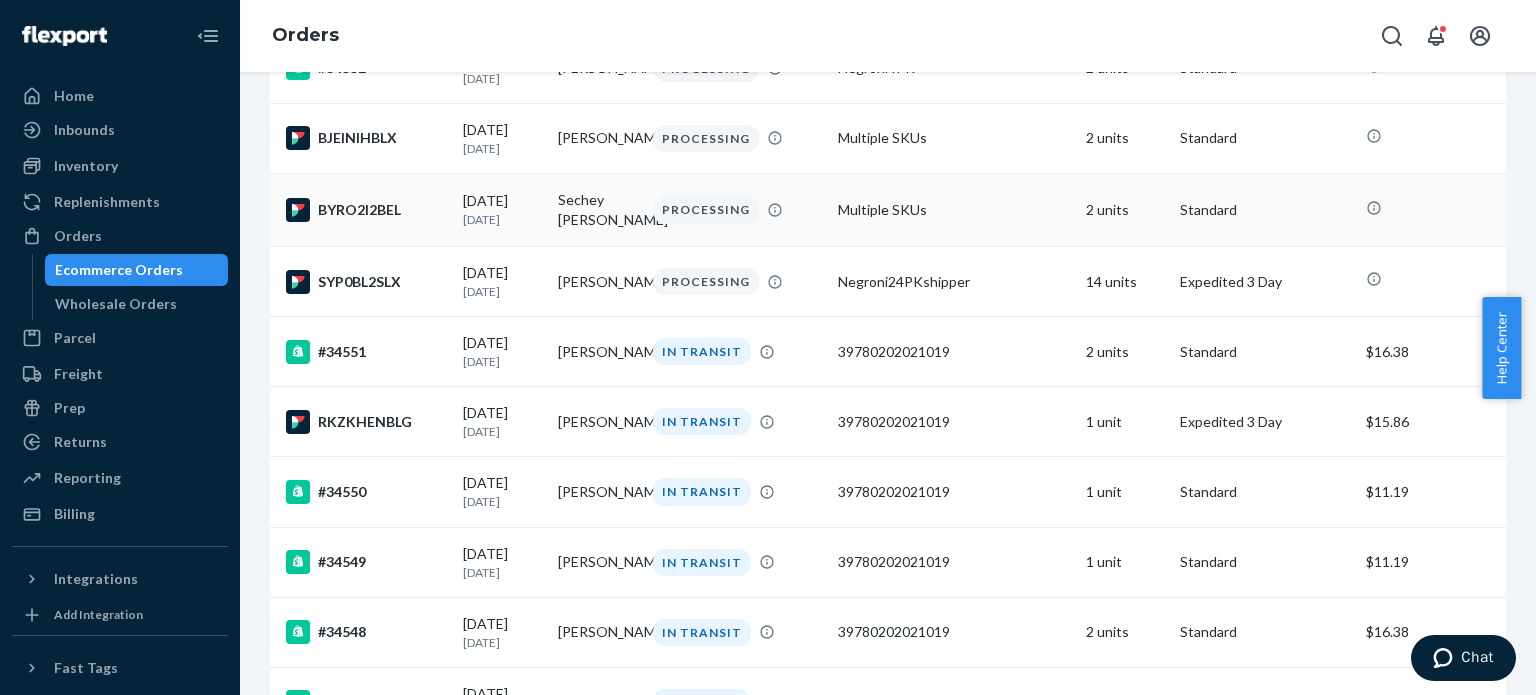 click on "BYRO2I2BEL" at bounding box center (366, 210) 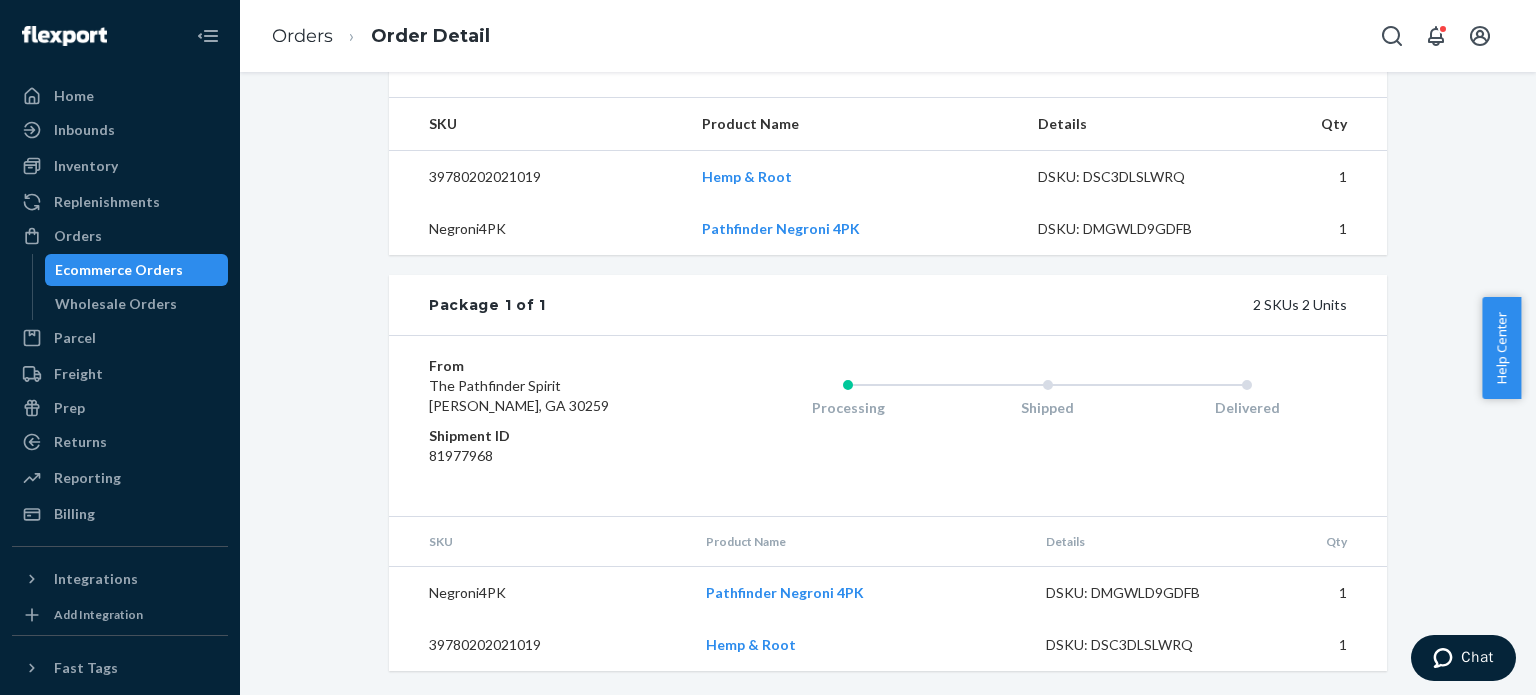 scroll, scrollTop: 0, scrollLeft: 0, axis: both 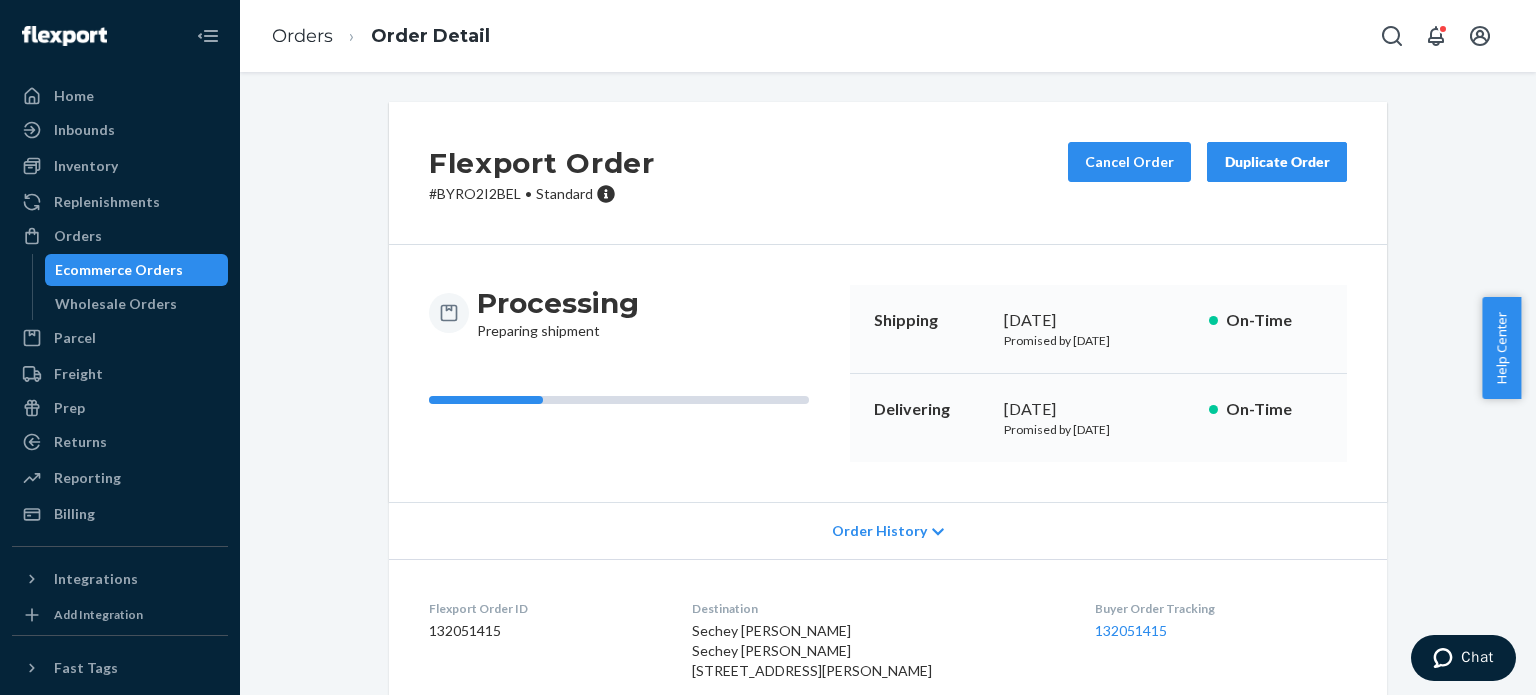 drag, startPoint x: 120, startPoint y: 263, endPoint x: 216, endPoint y: 282, distance: 97.862144 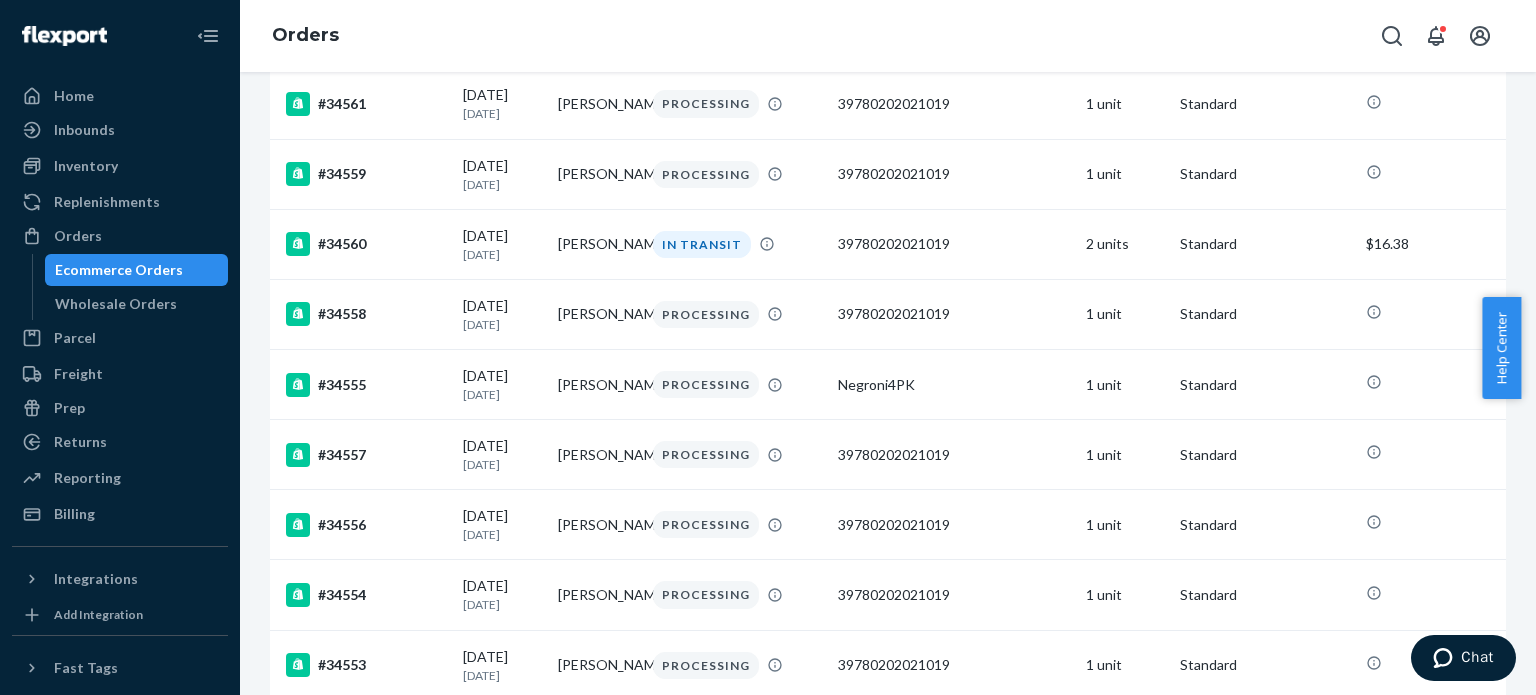 scroll, scrollTop: 1666, scrollLeft: 0, axis: vertical 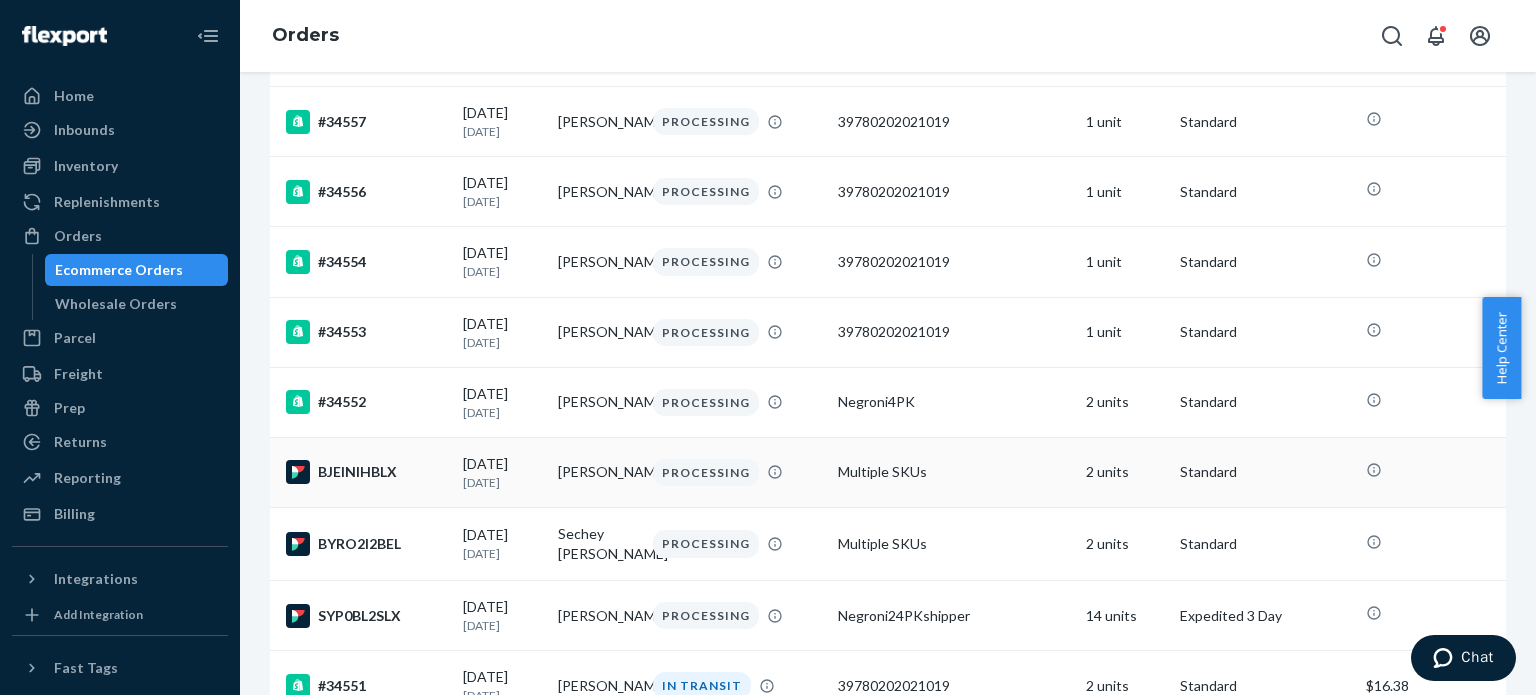 click on "[DATE] [DATE]" at bounding box center [502, 472] 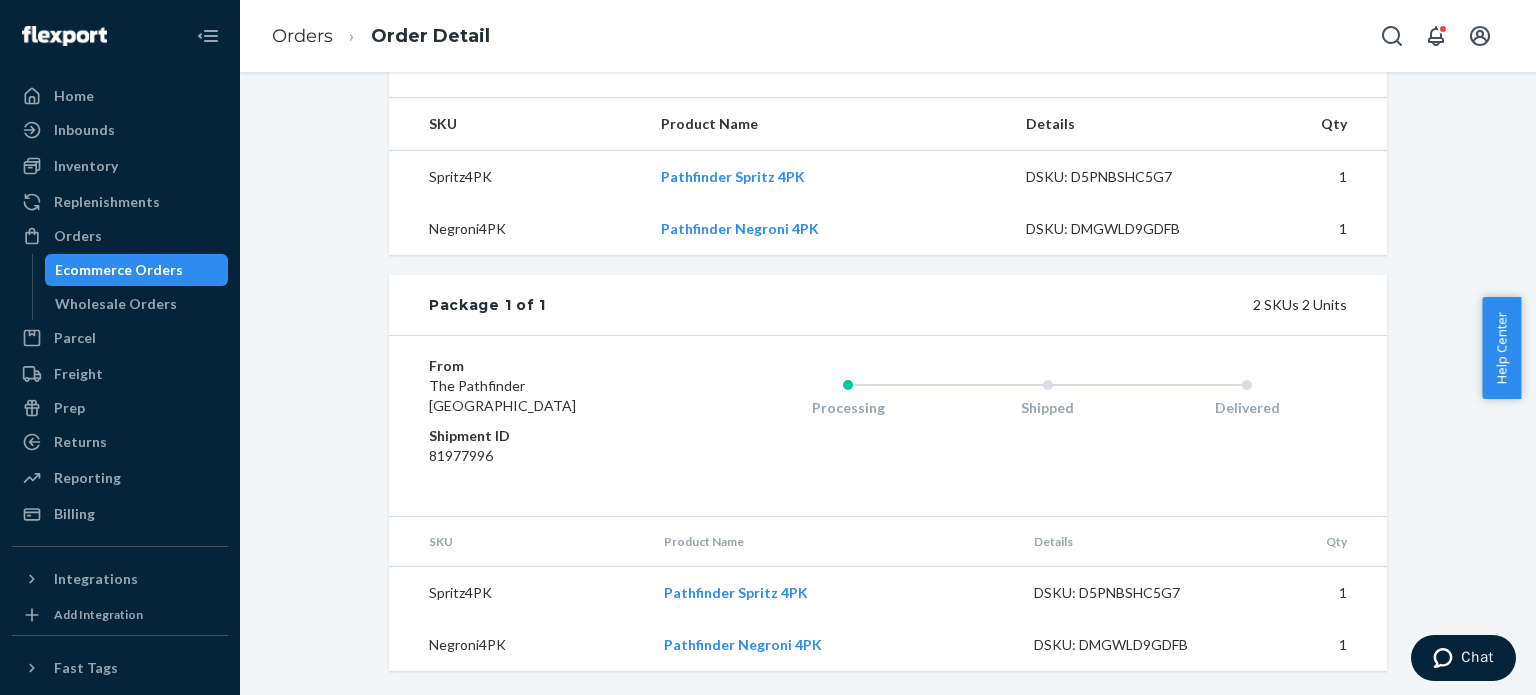scroll, scrollTop: 0, scrollLeft: 0, axis: both 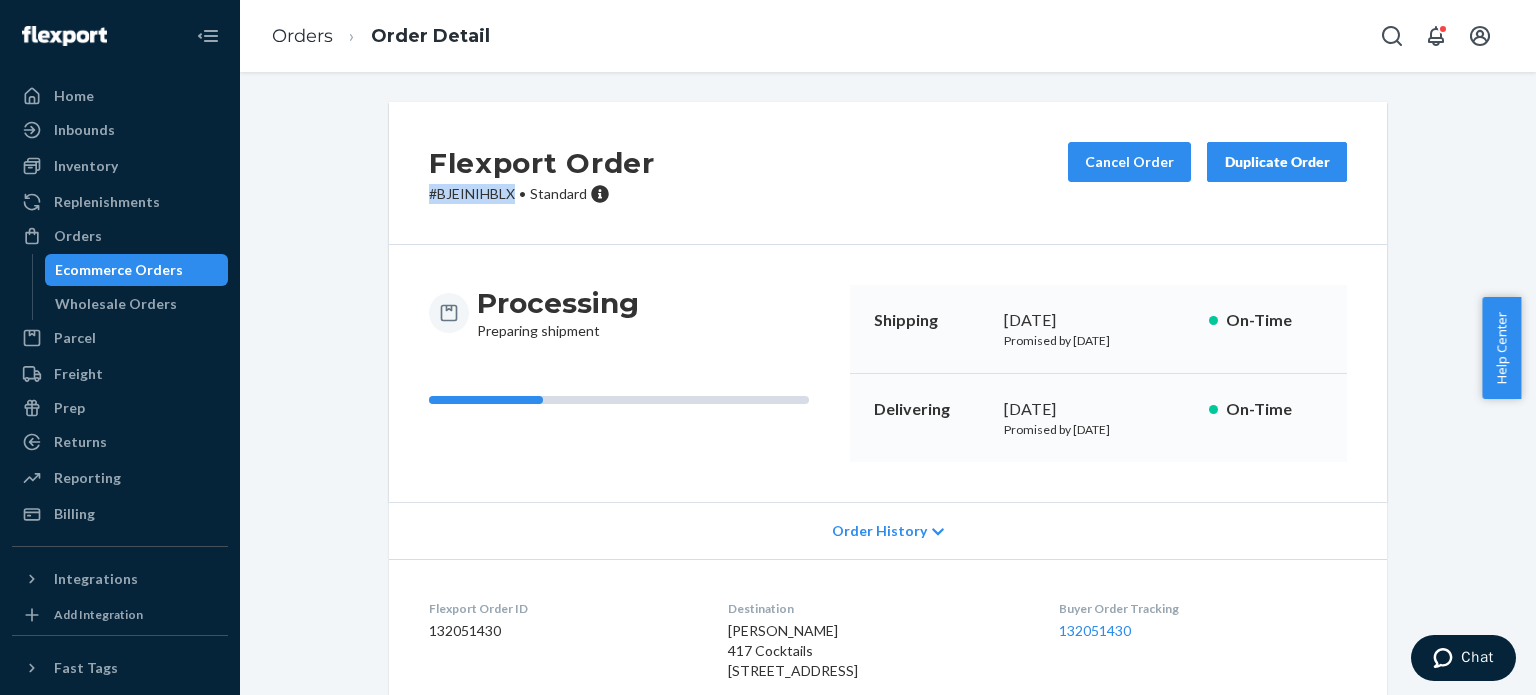 drag, startPoint x: 510, startPoint y: 195, endPoint x: 348, endPoint y: 195, distance: 162 